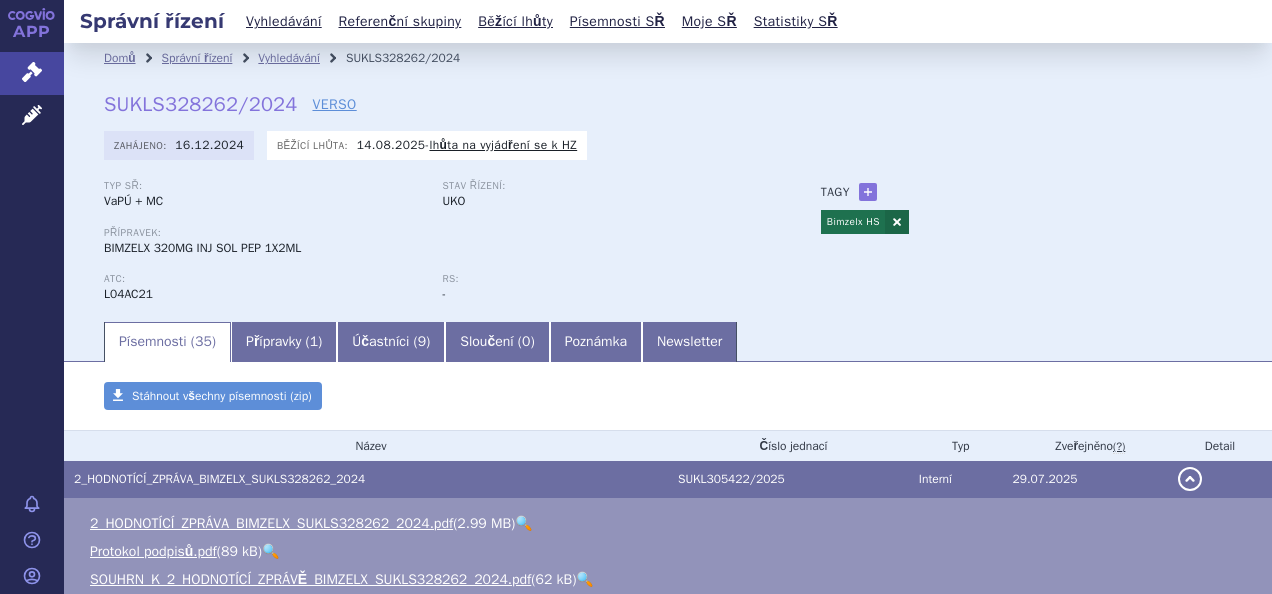 scroll, scrollTop: 0, scrollLeft: 0, axis: both 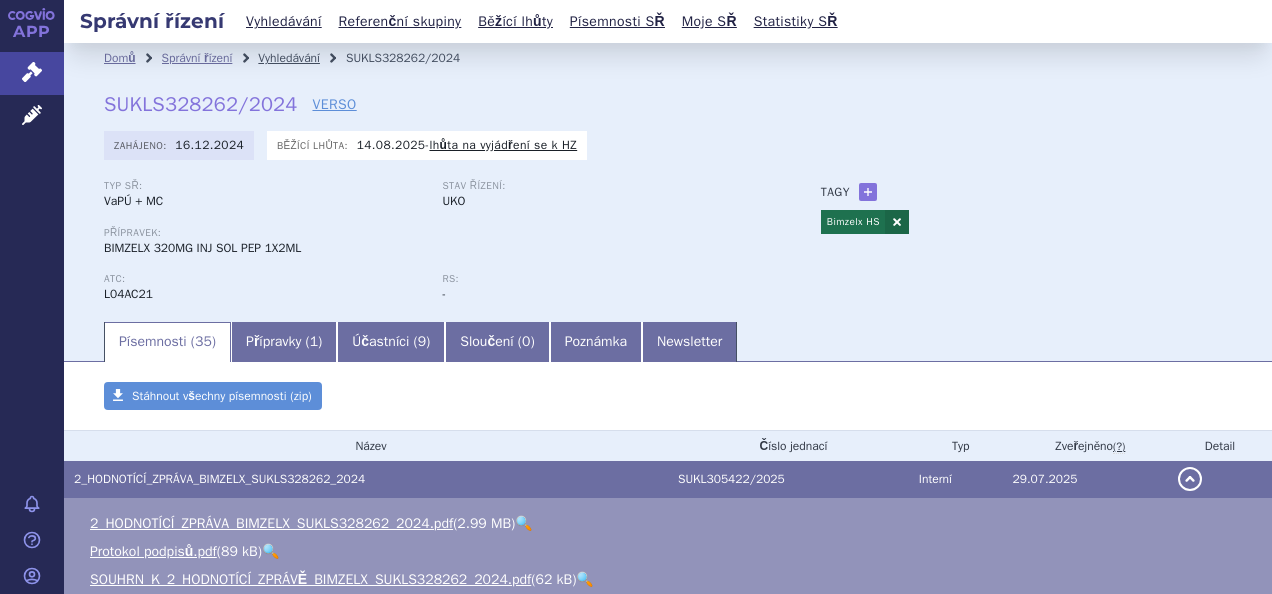 click on "Vyhledávání" at bounding box center (289, 58) 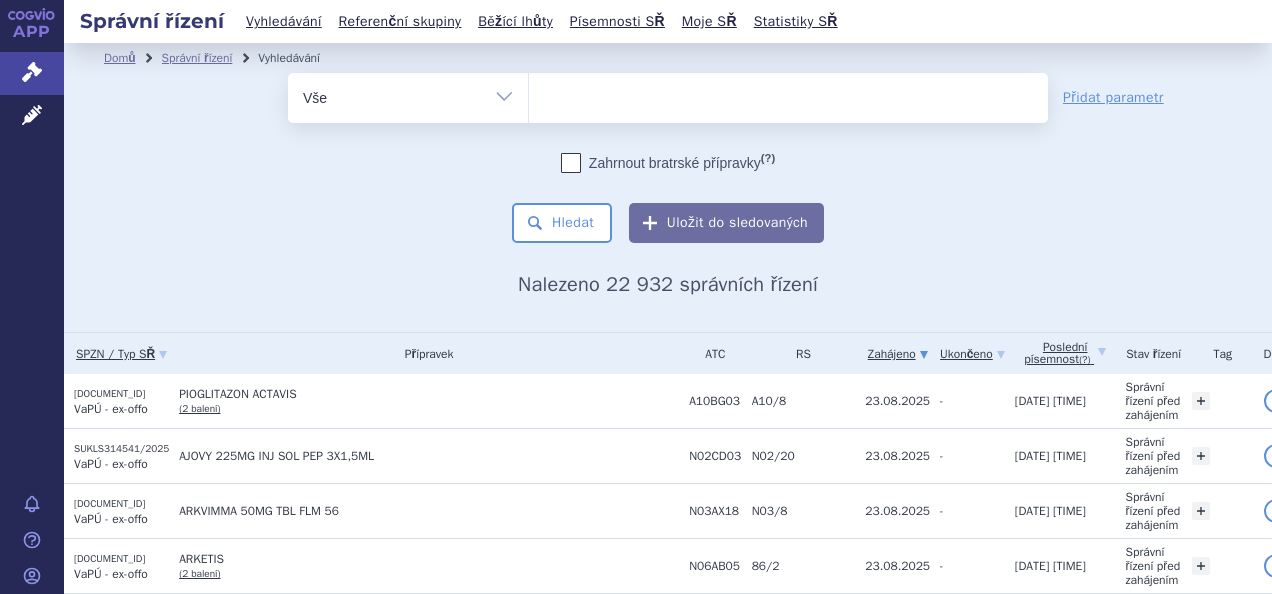 scroll, scrollTop: 0, scrollLeft: 0, axis: both 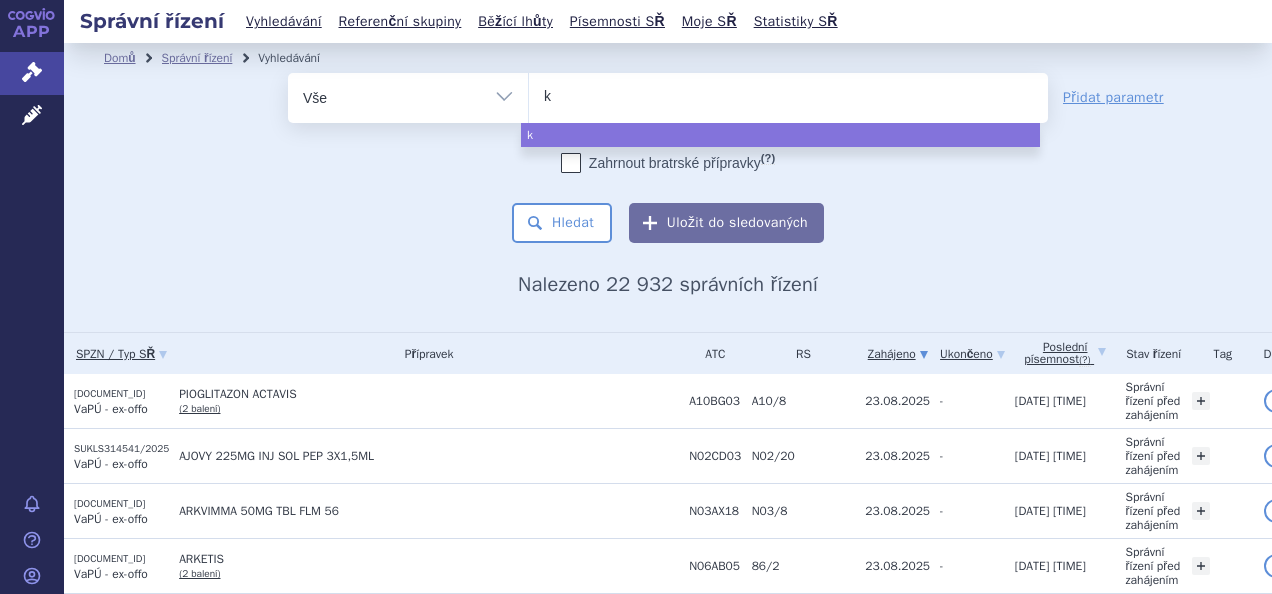 type on "ke" 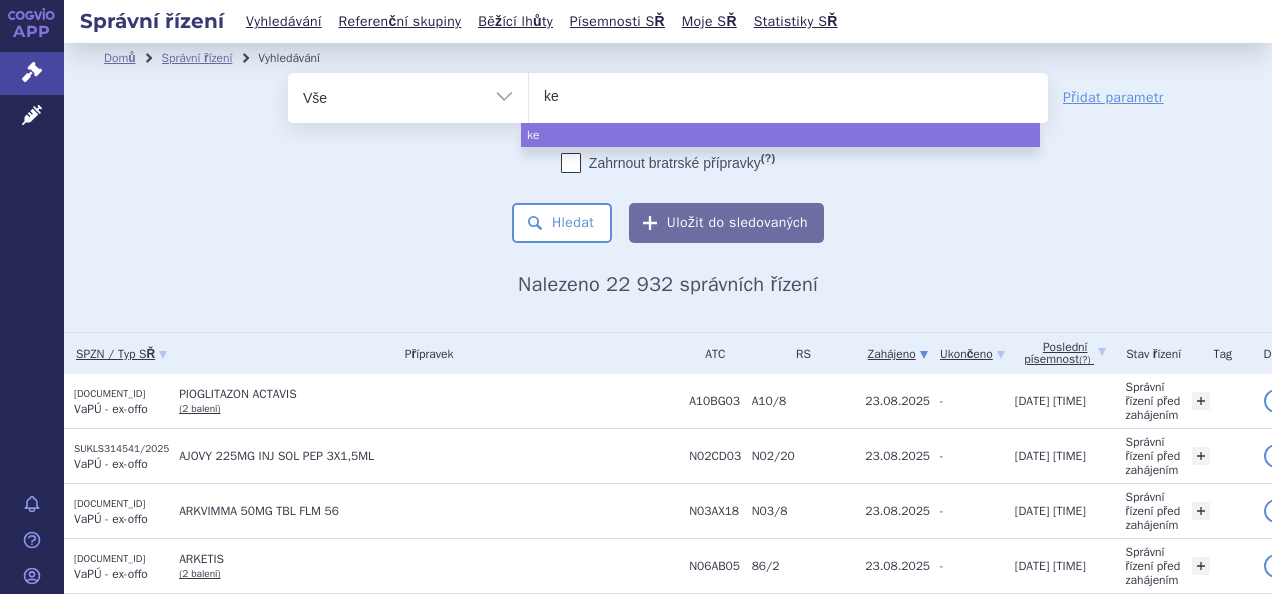 type on "kes" 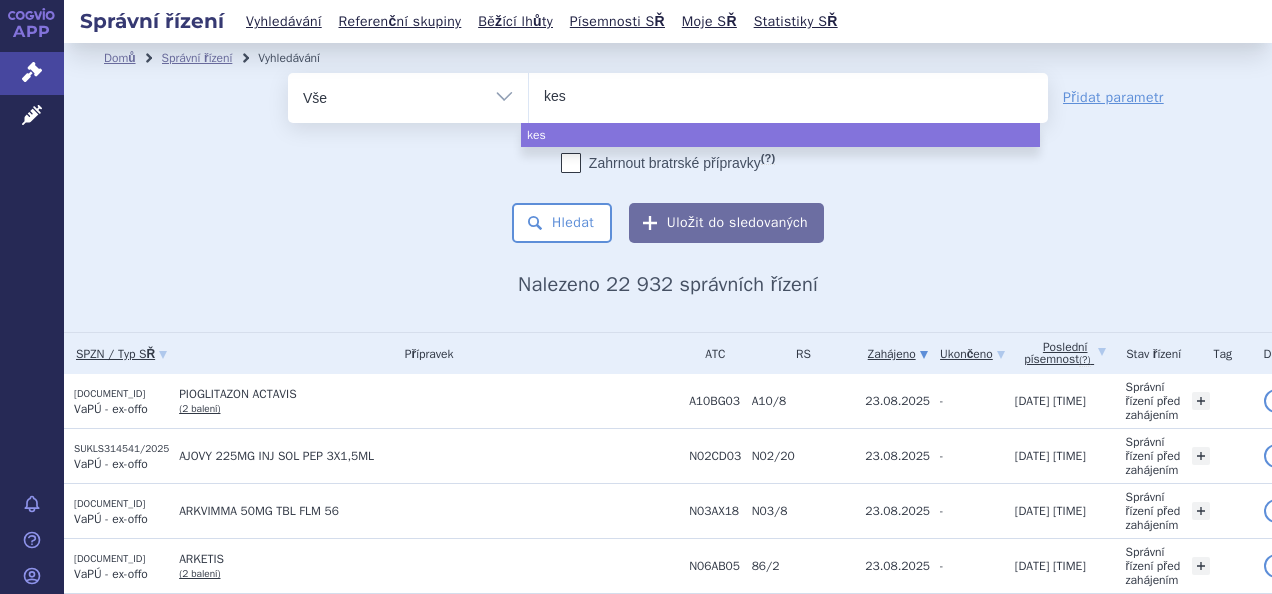 type on "kesi" 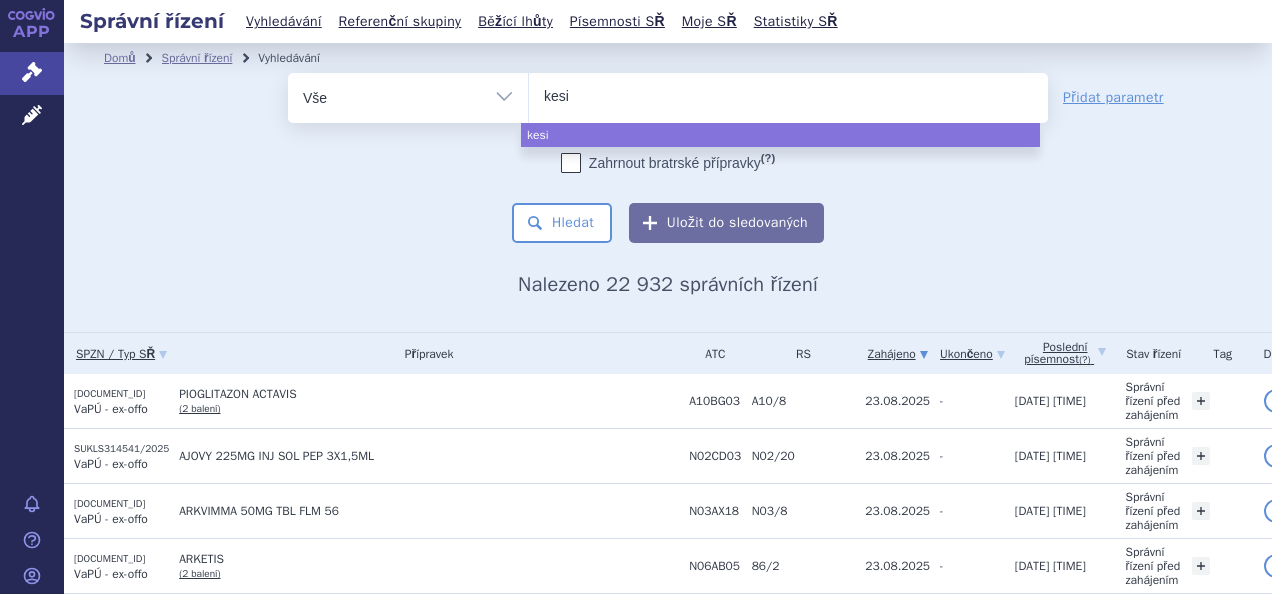 type on "kesim" 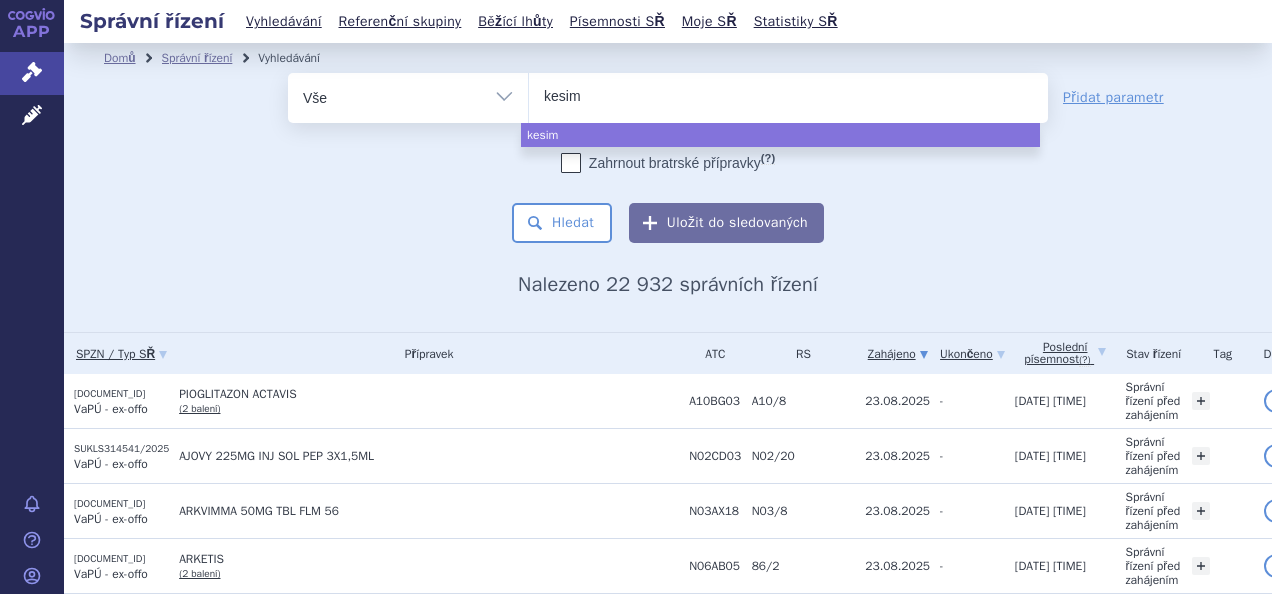 type on "kesimp" 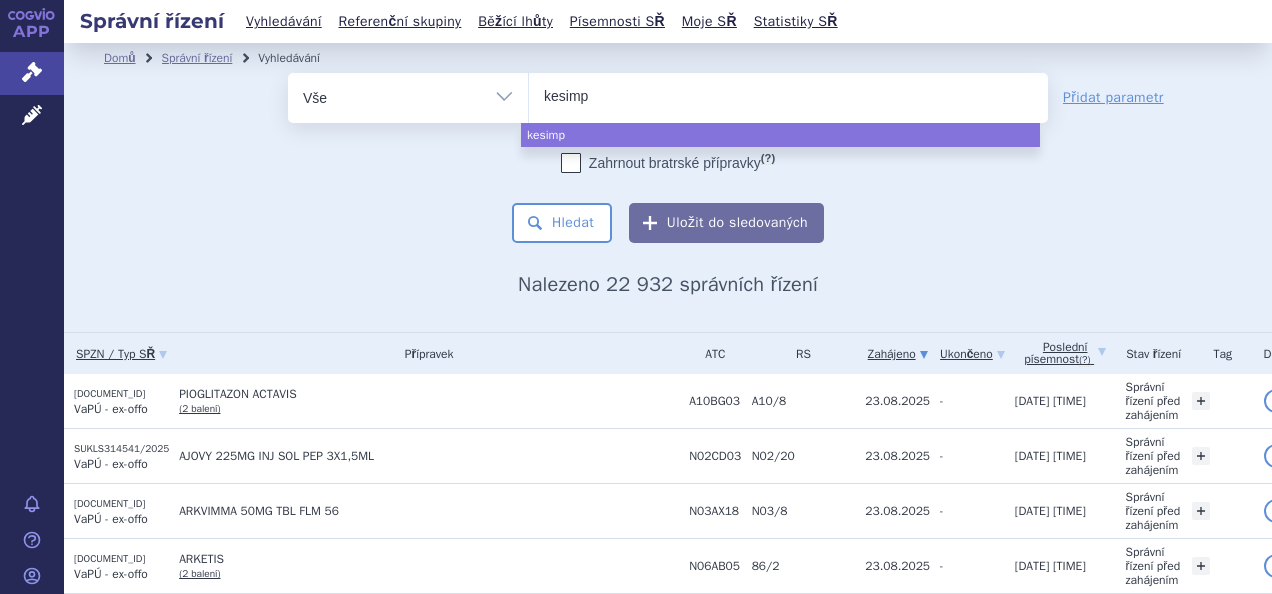 type on "kesimpt" 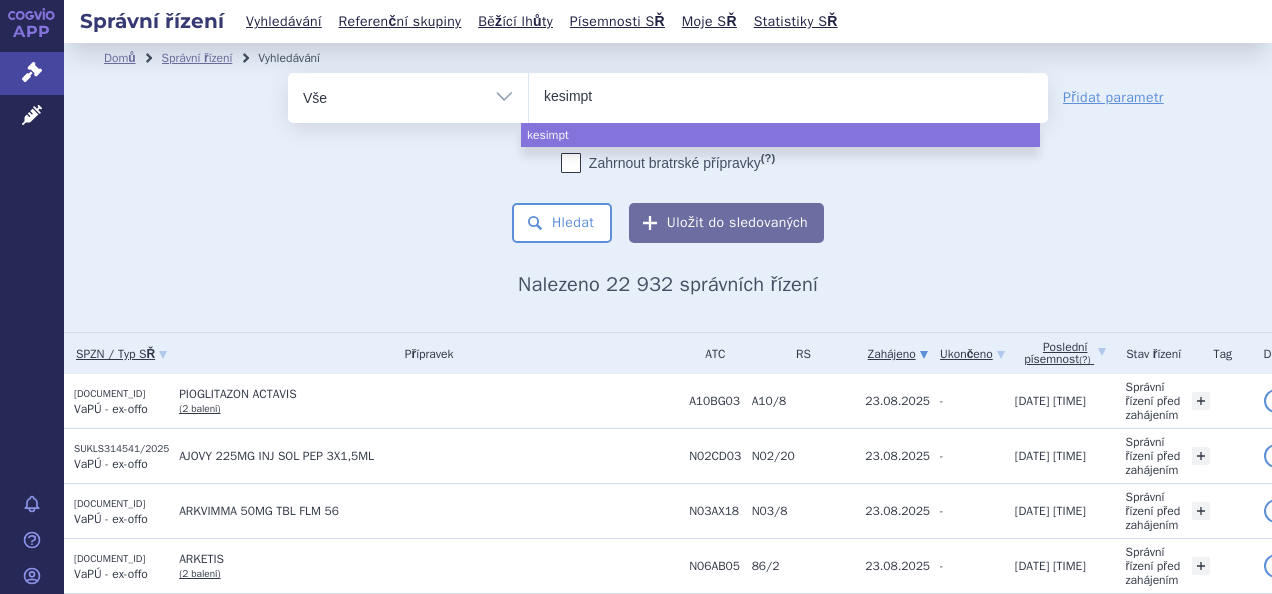 type on "kesimpta" 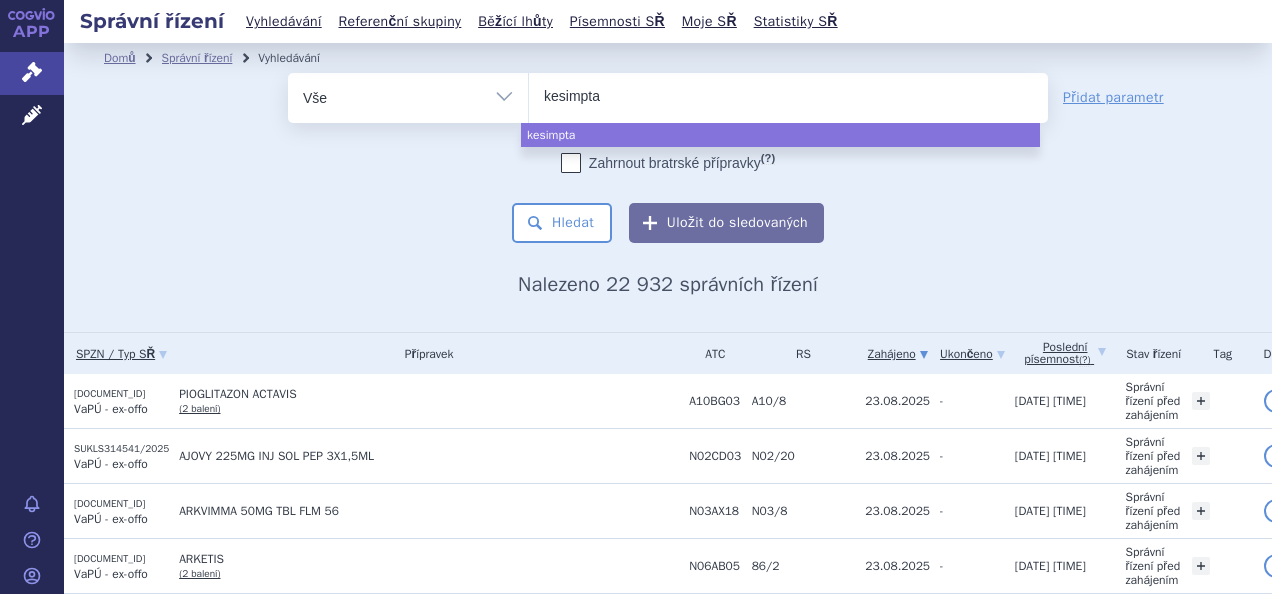 select on "kesimpta" 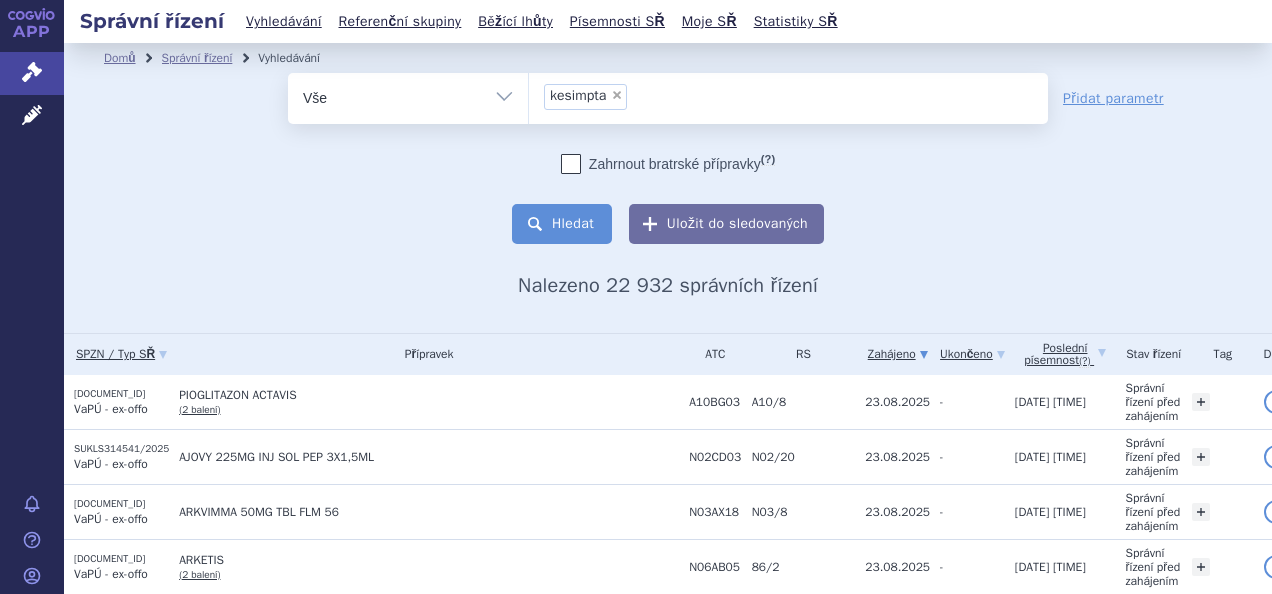 click on "Hledat" at bounding box center [562, 224] 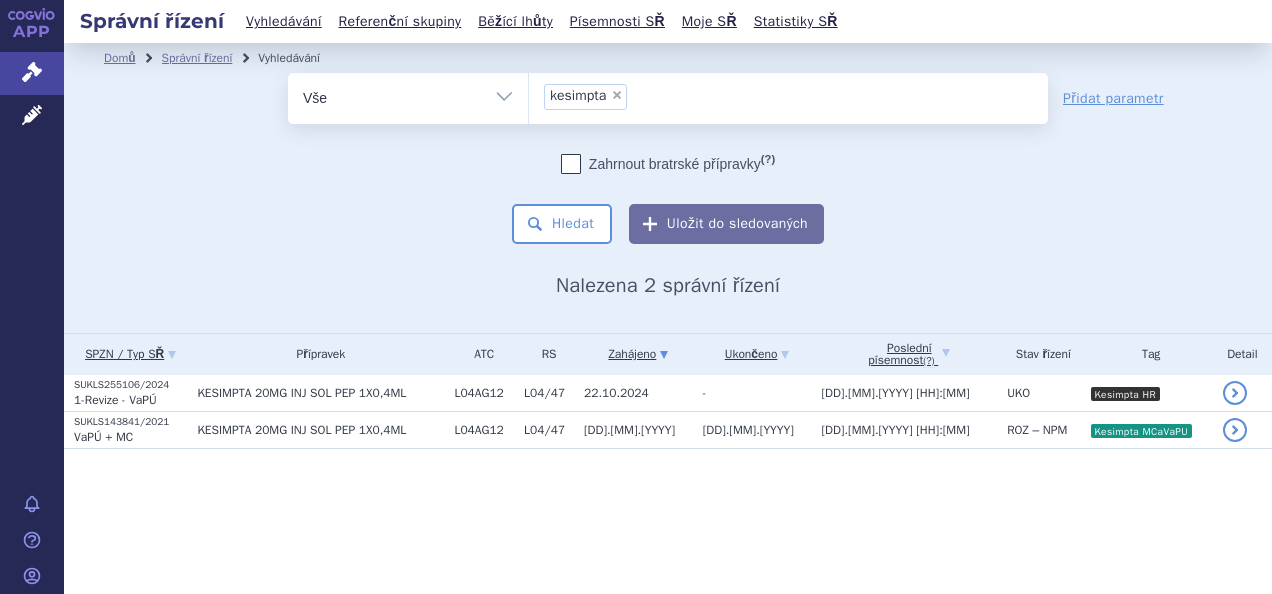 scroll, scrollTop: 0, scrollLeft: 0, axis: both 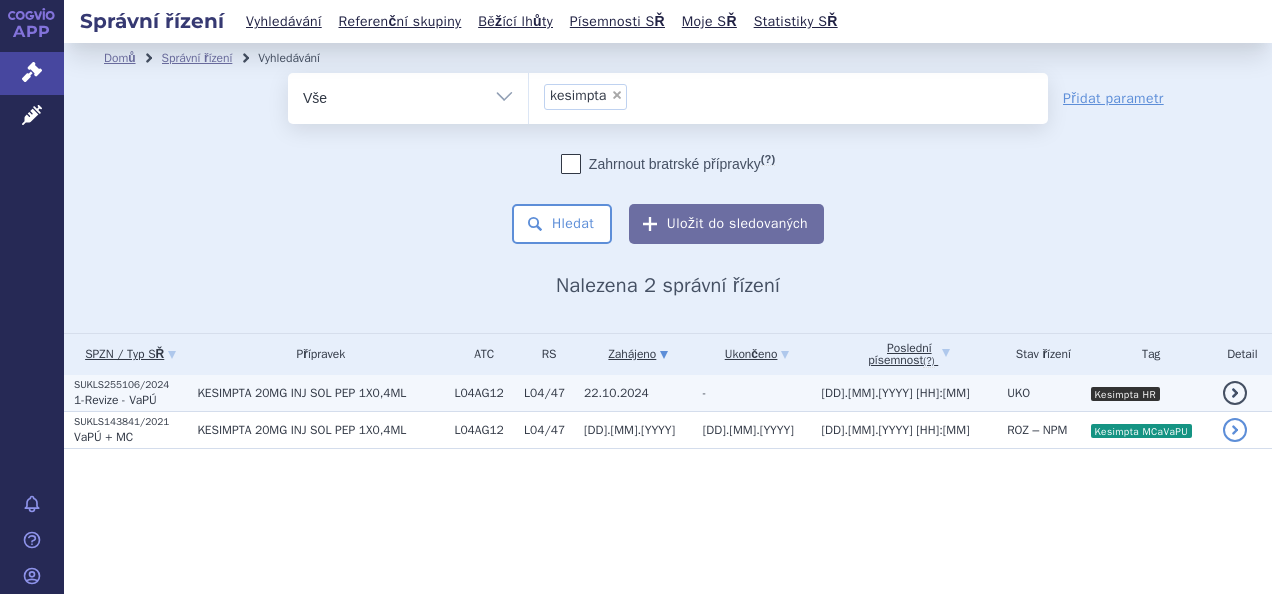 click on "-" at bounding box center [752, 393] 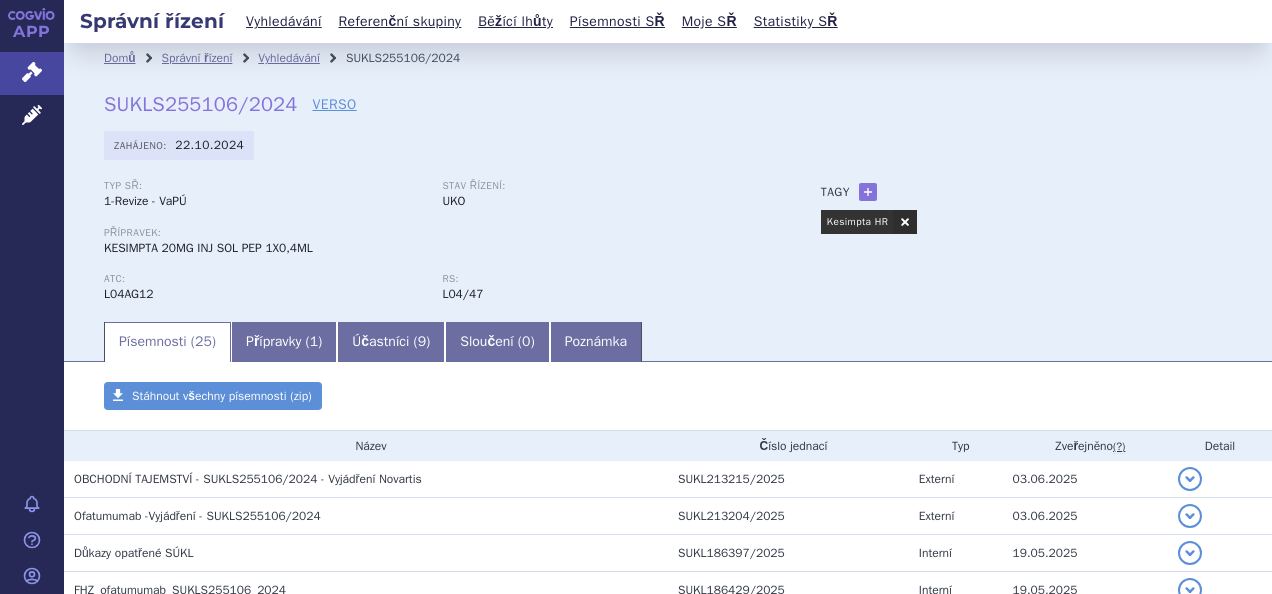 scroll, scrollTop: 0, scrollLeft: 0, axis: both 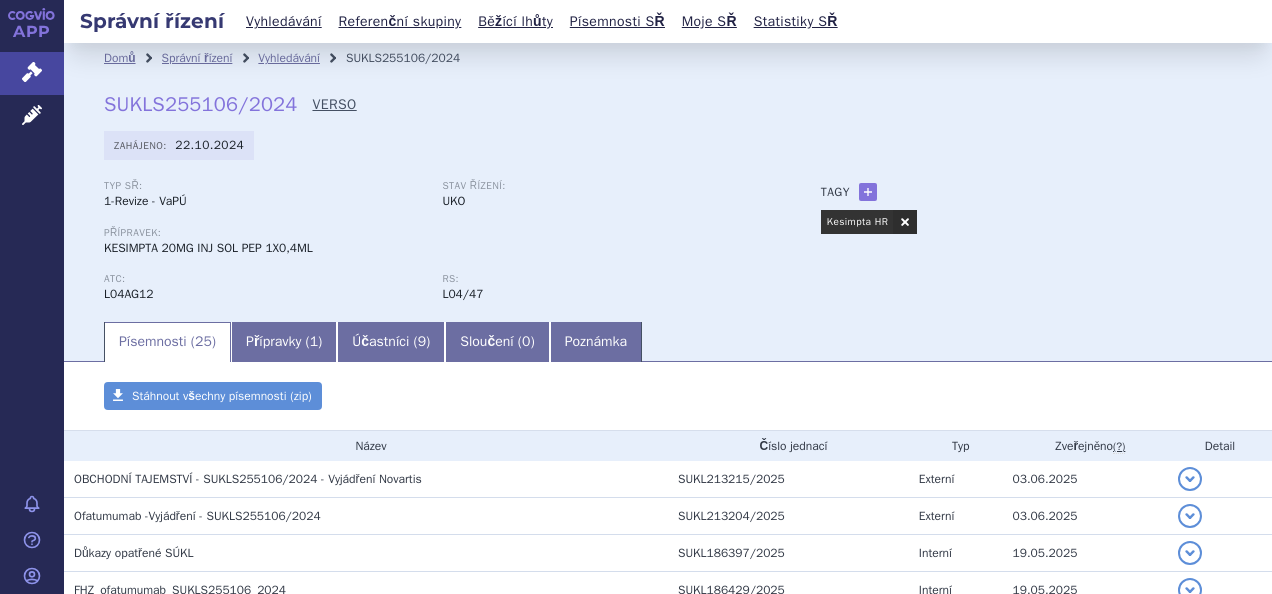 click on "VERSO" at bounding box center [334, 105] 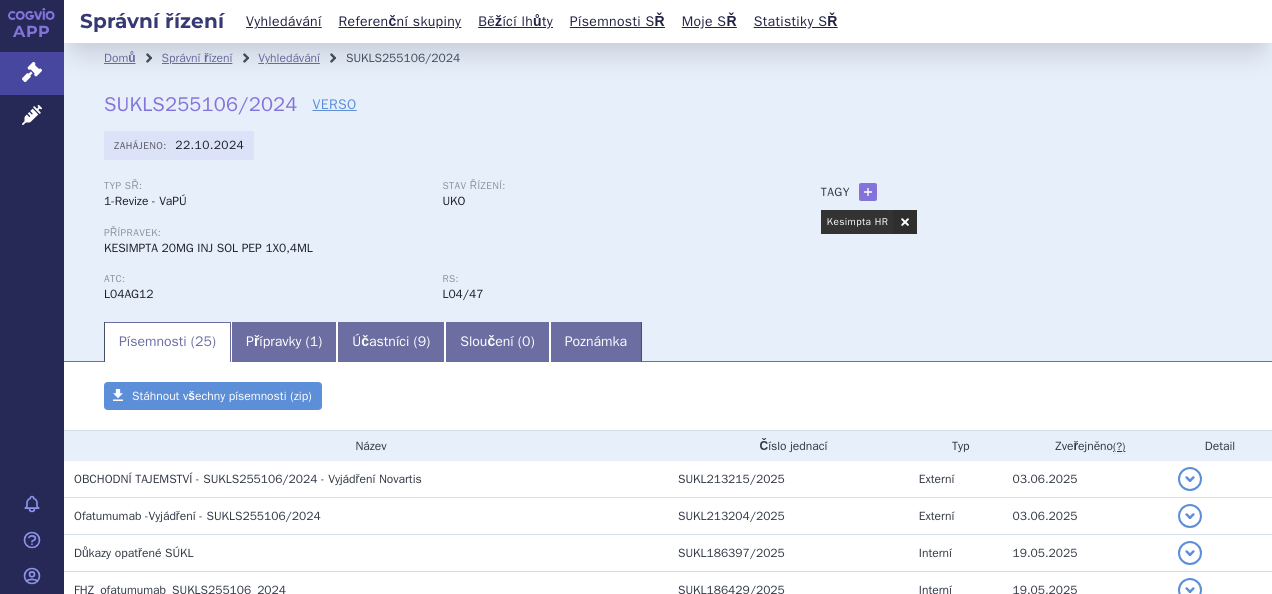 click on "SUKLS255106/2024" at bounding box center (200, 104) 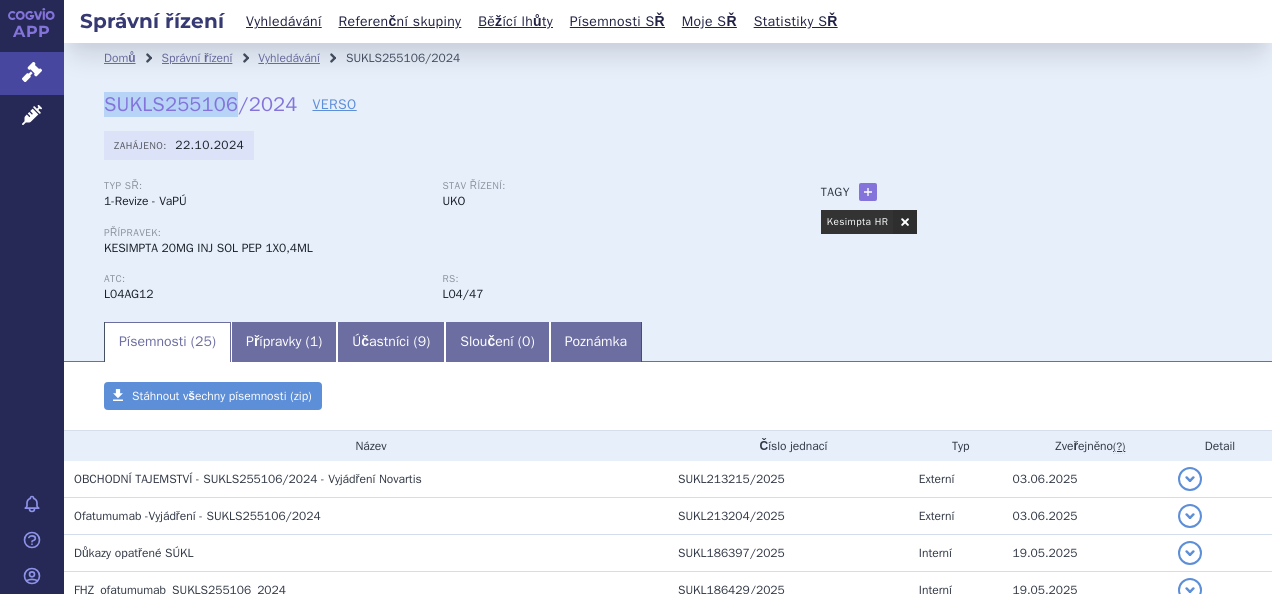 click on "SUKLS255106/2024" at bounding box center [200, 104] 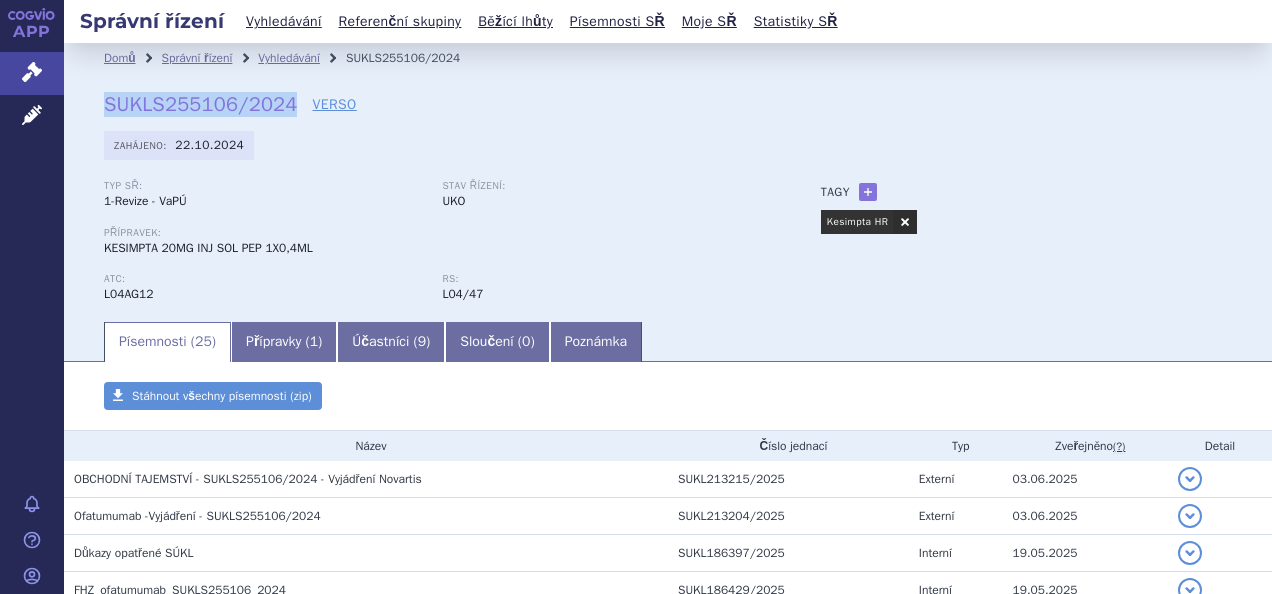 click on "SUKLS255106/2024" at bounding box center [200, 104] 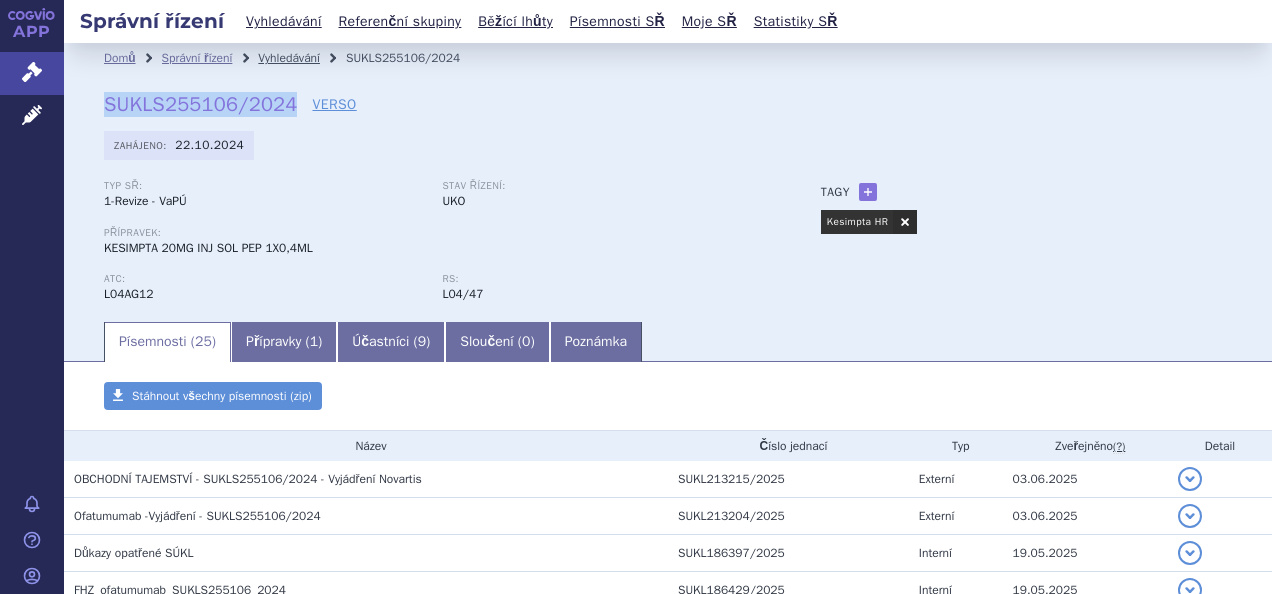 click on "Vyhledávání" at bounding box center (289, 58) 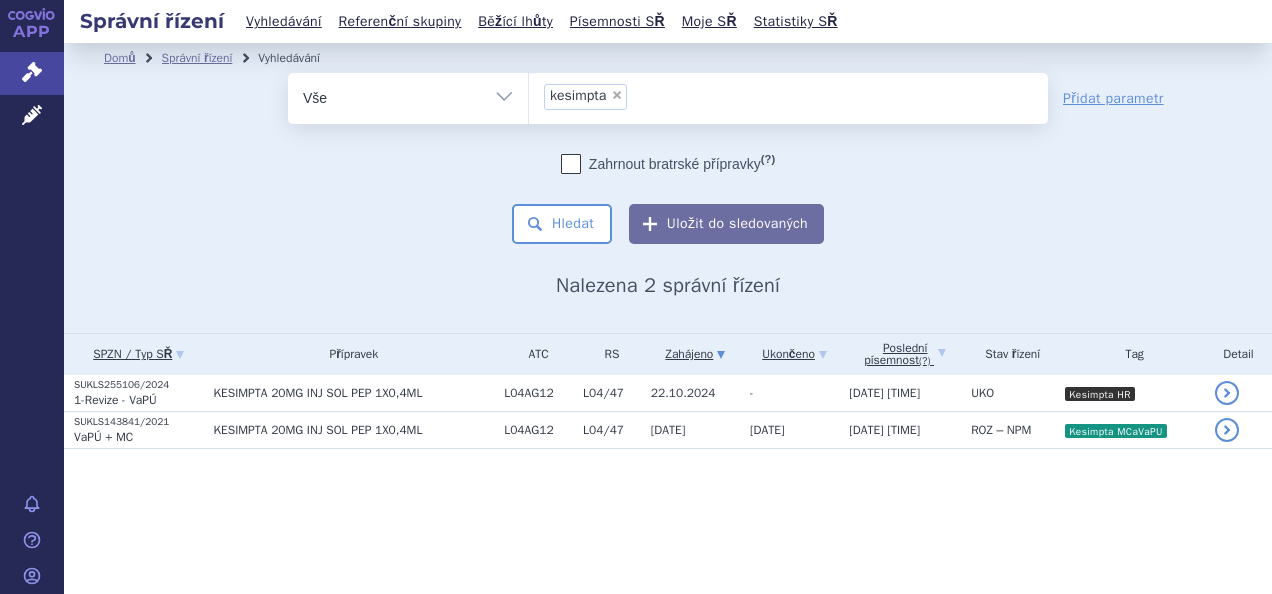 scroll, scrollTop: 0, scrollLeft: 0, axis: both 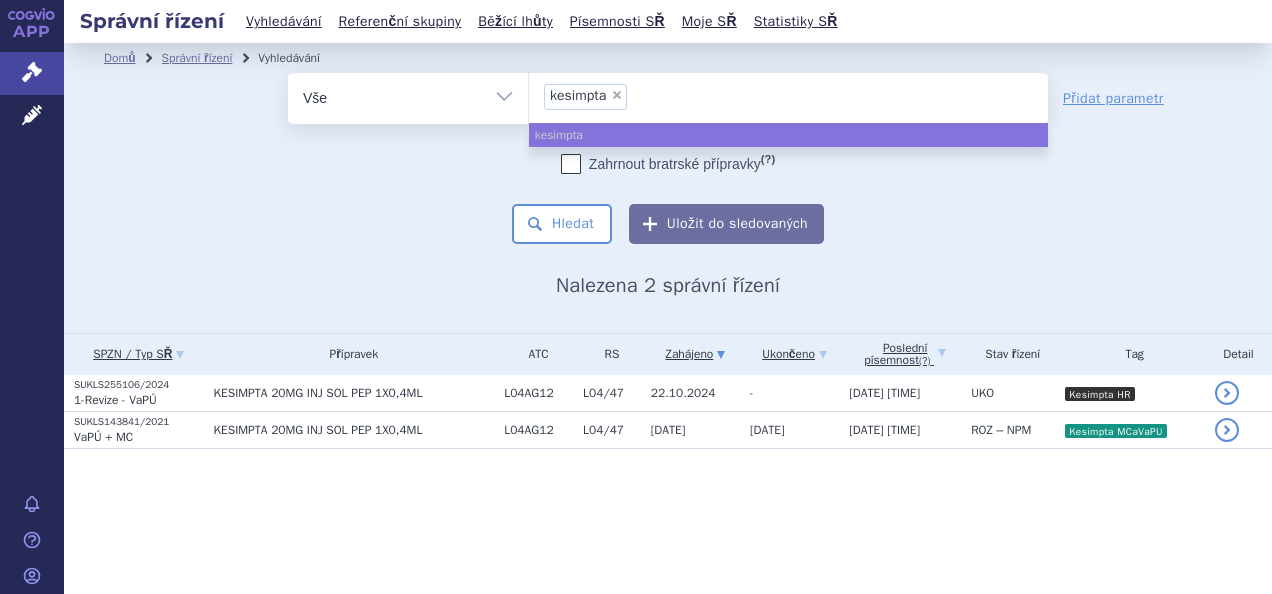 click on "×" at bounding box center (617, 95) 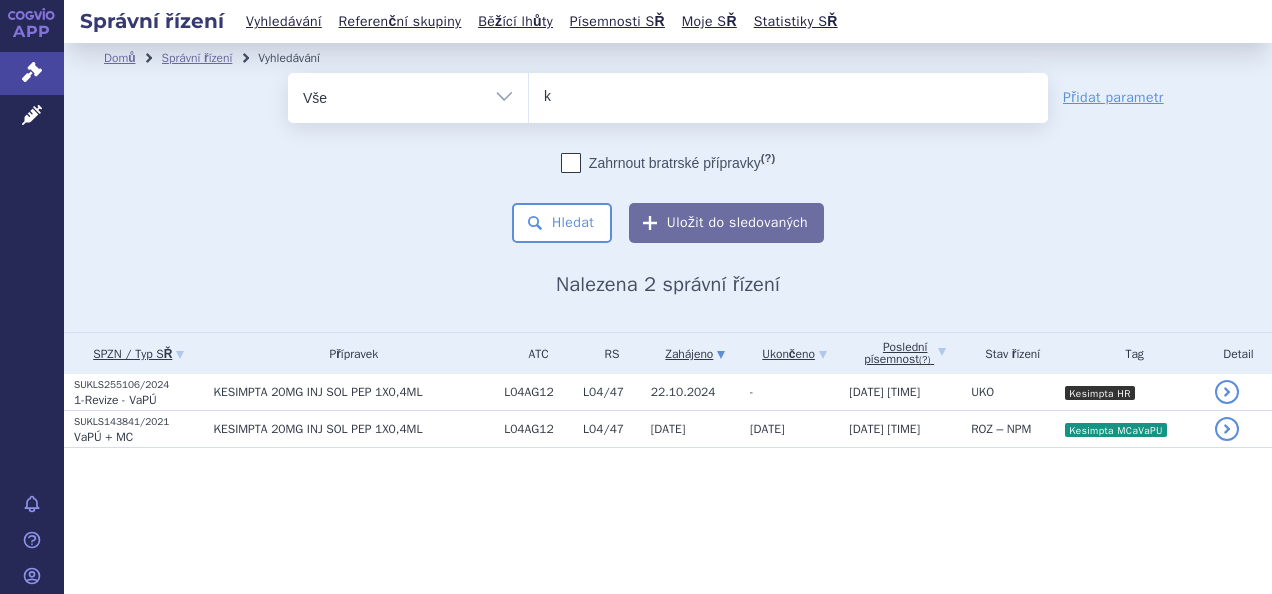 type on "ki" 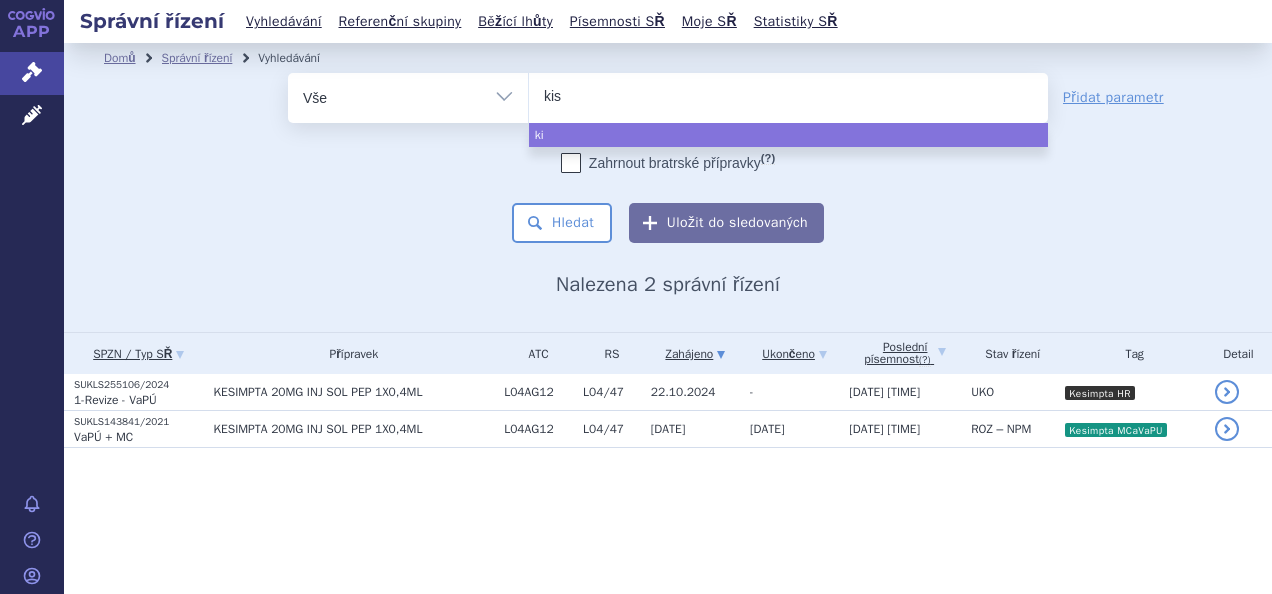 type on "kisq" 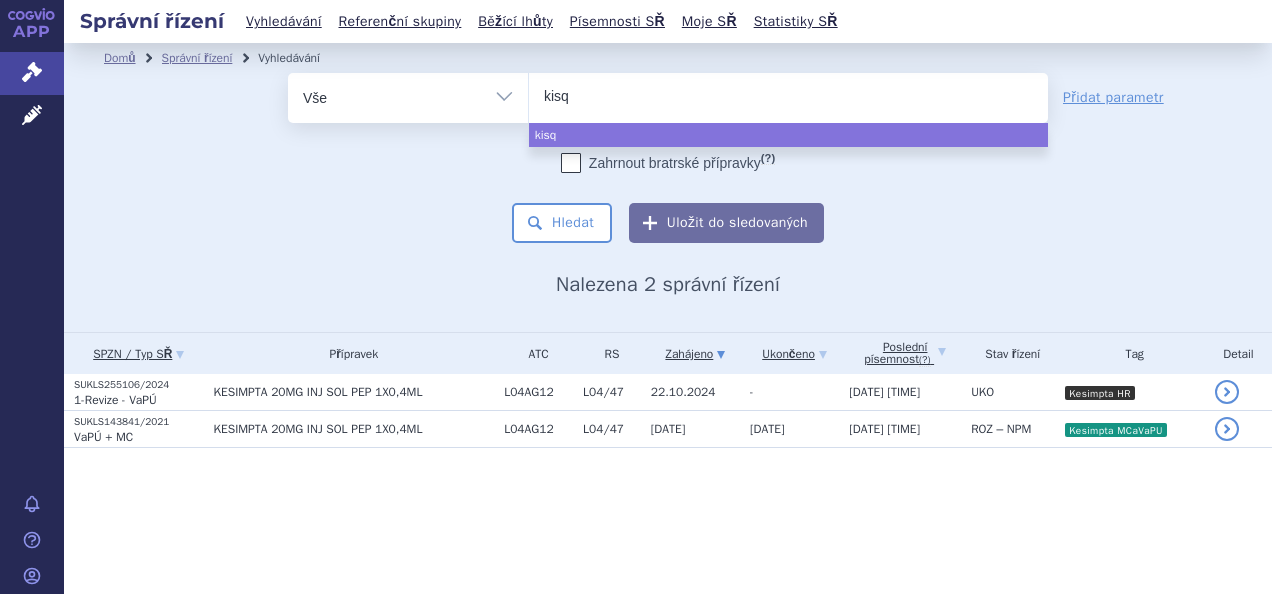 type on "kisqa" 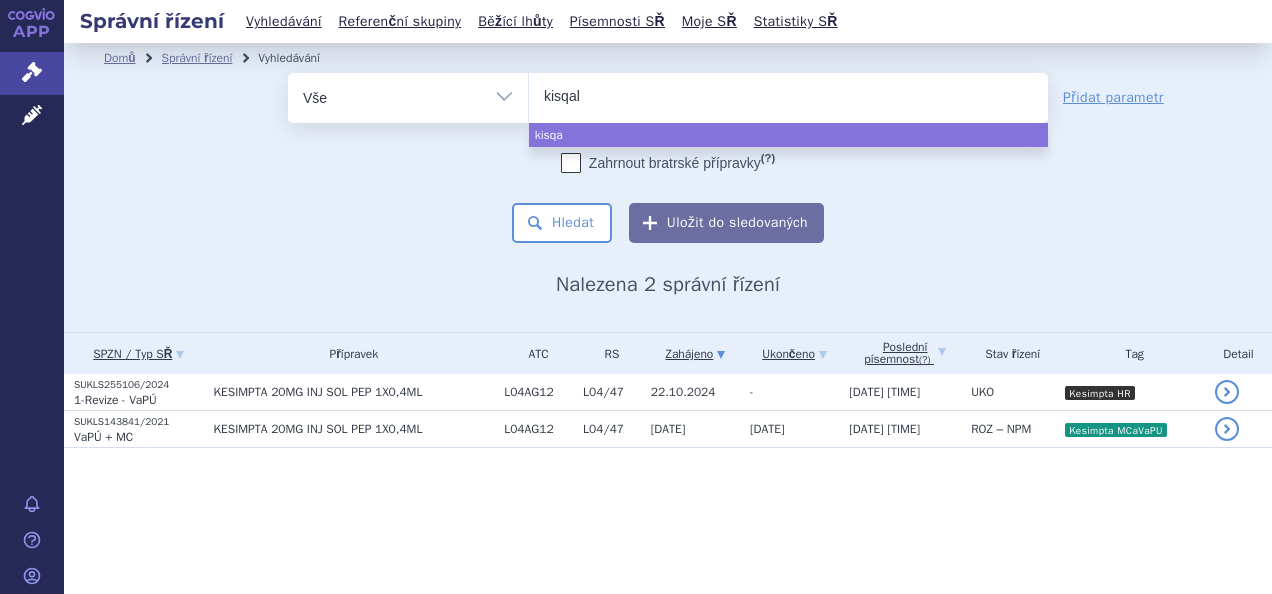 type on "kisqali" 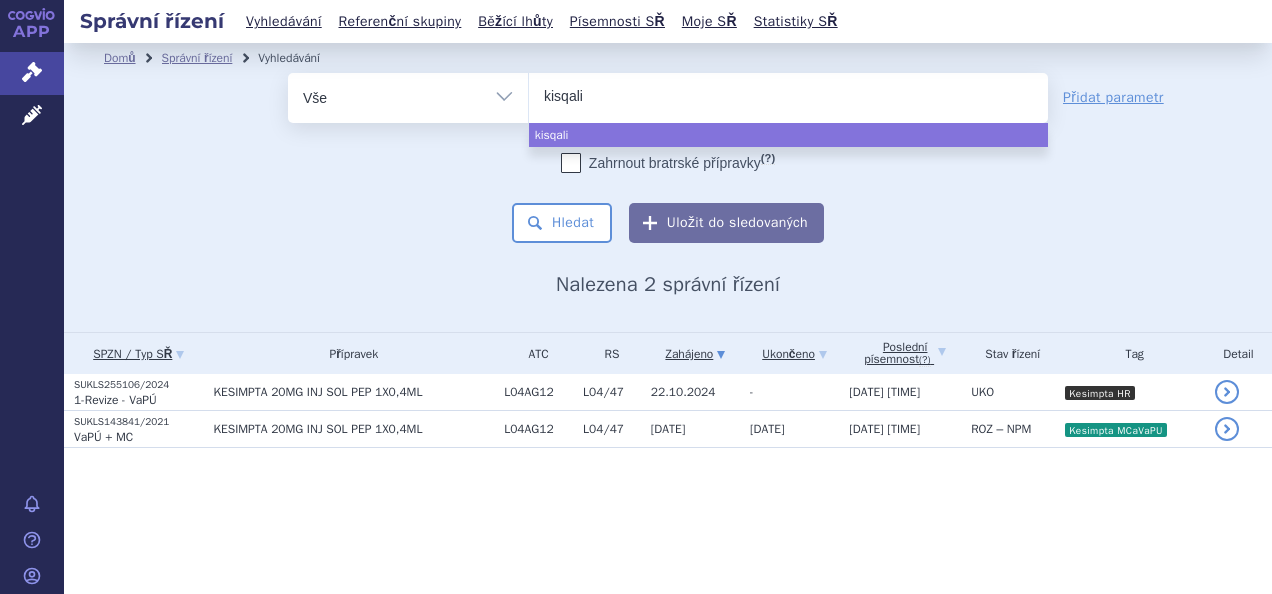 select on "kisqali" 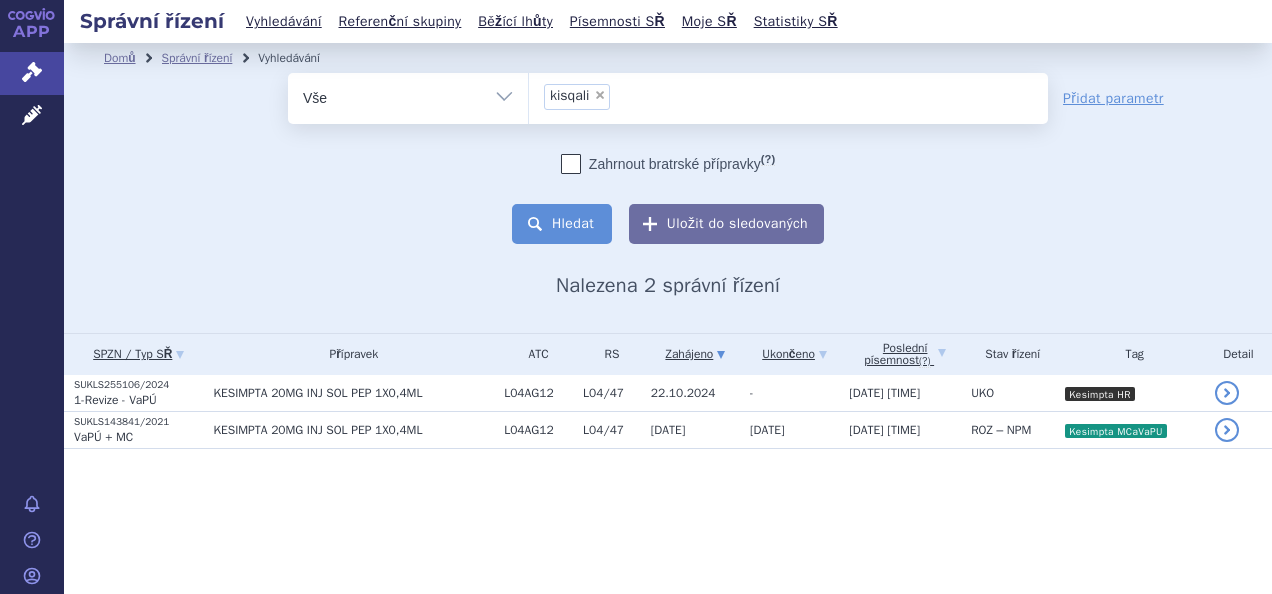 click on "Hledat" at bounding box center [562, 224] 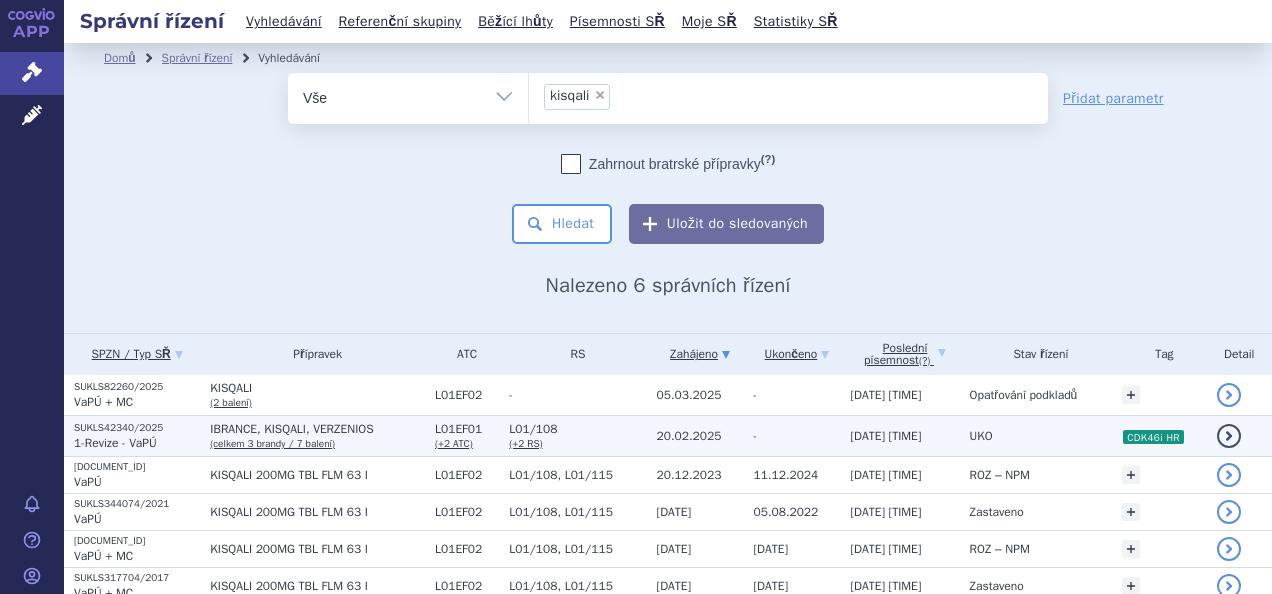 scroll, scrollTop: 0, scrollLeft: 0, axis: both 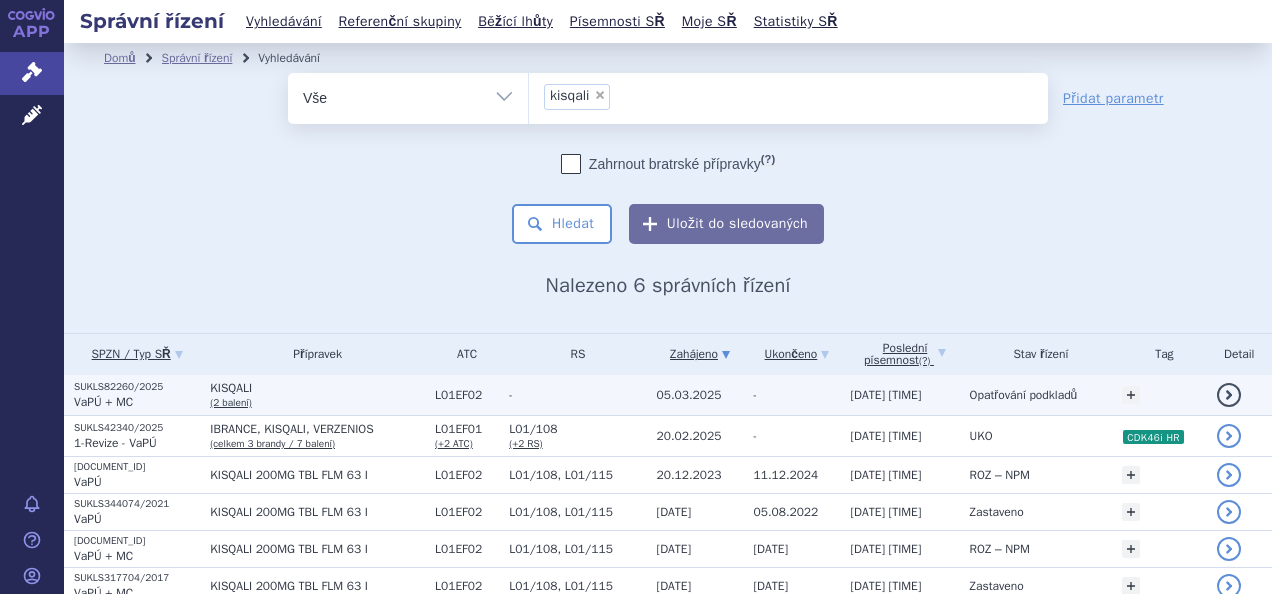 click on "KISQALI" at bounding box center [317, 388] 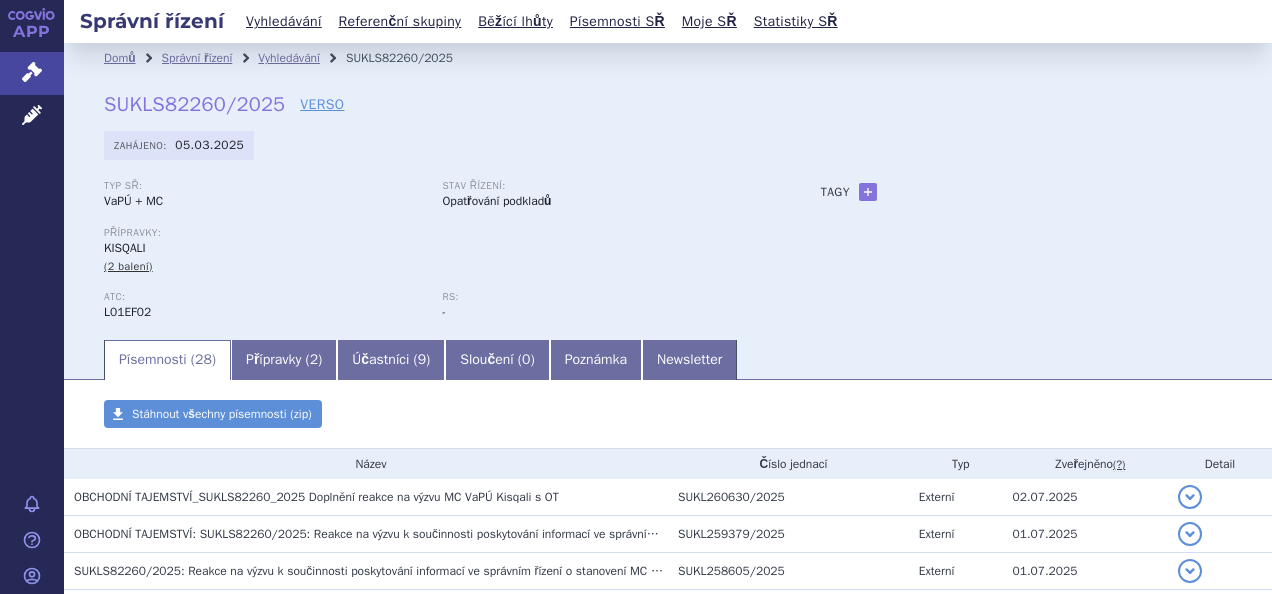 scroll, scrollTop: 0, scrollLeft: 0, axis: both 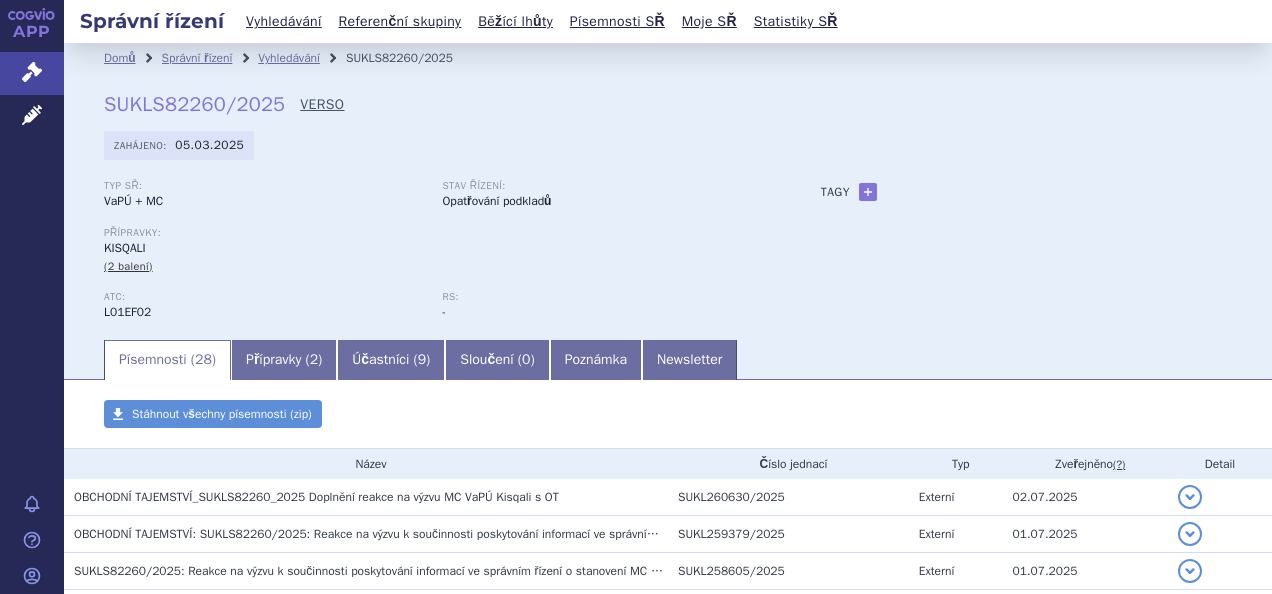 click on "VERSO" at bounding box center (322, 105) 